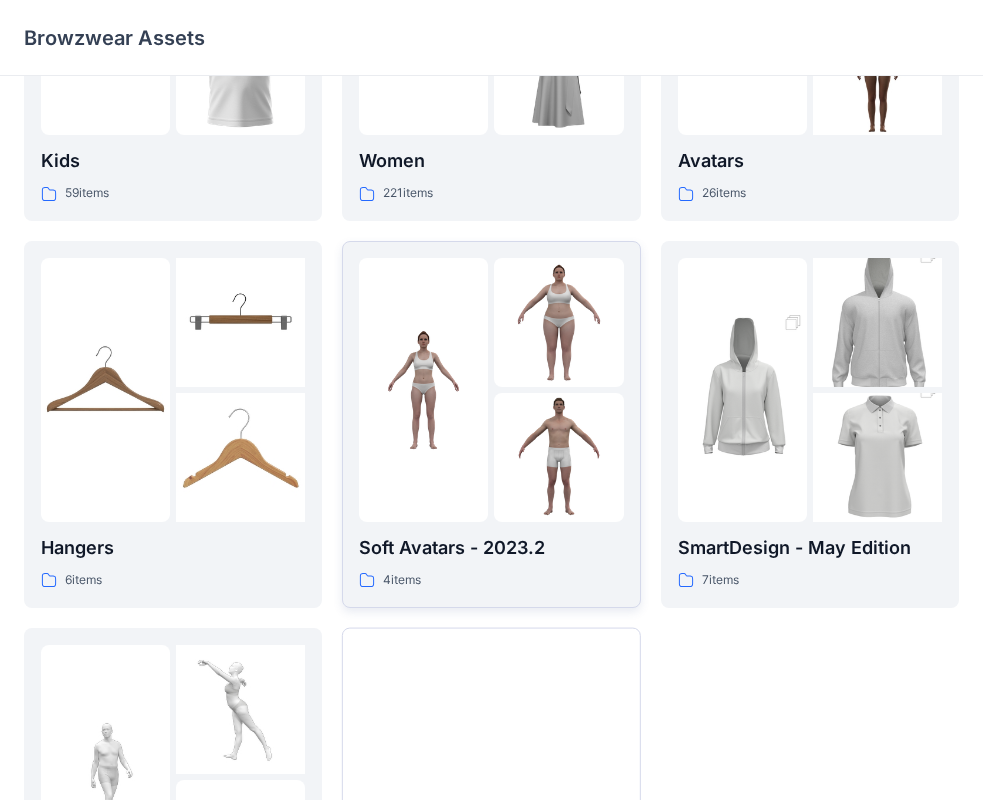 scroll, scrollTop: 97, scrollLeft: 0, axis: vertical 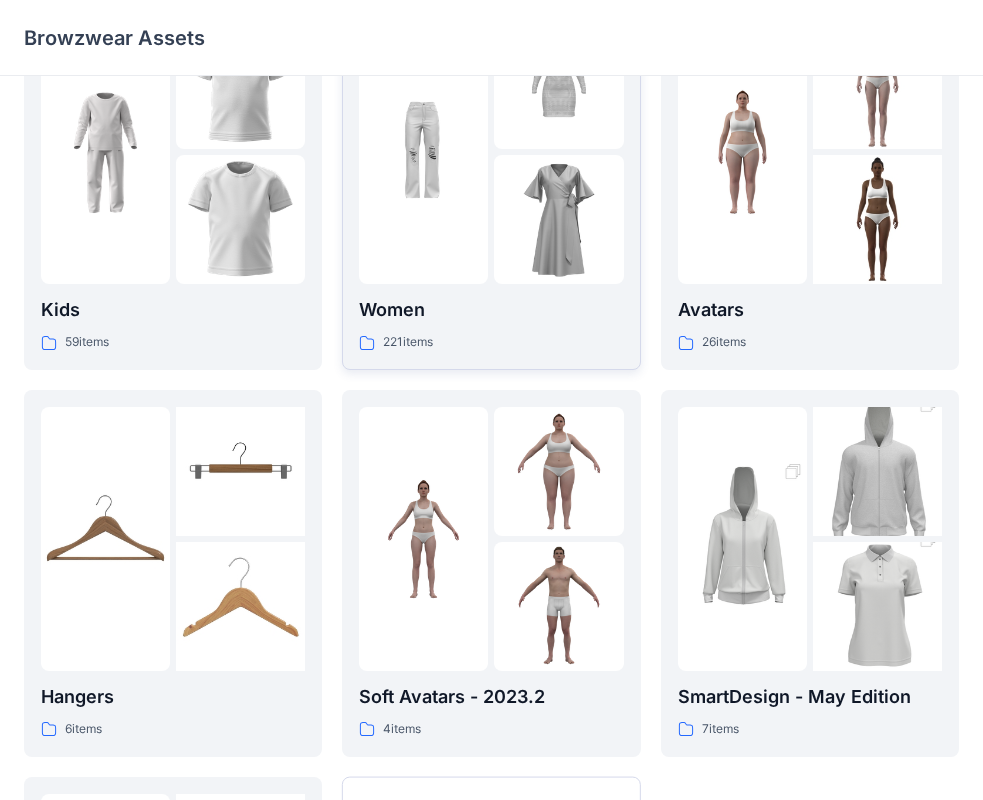 click at bounding box center [558, 219] 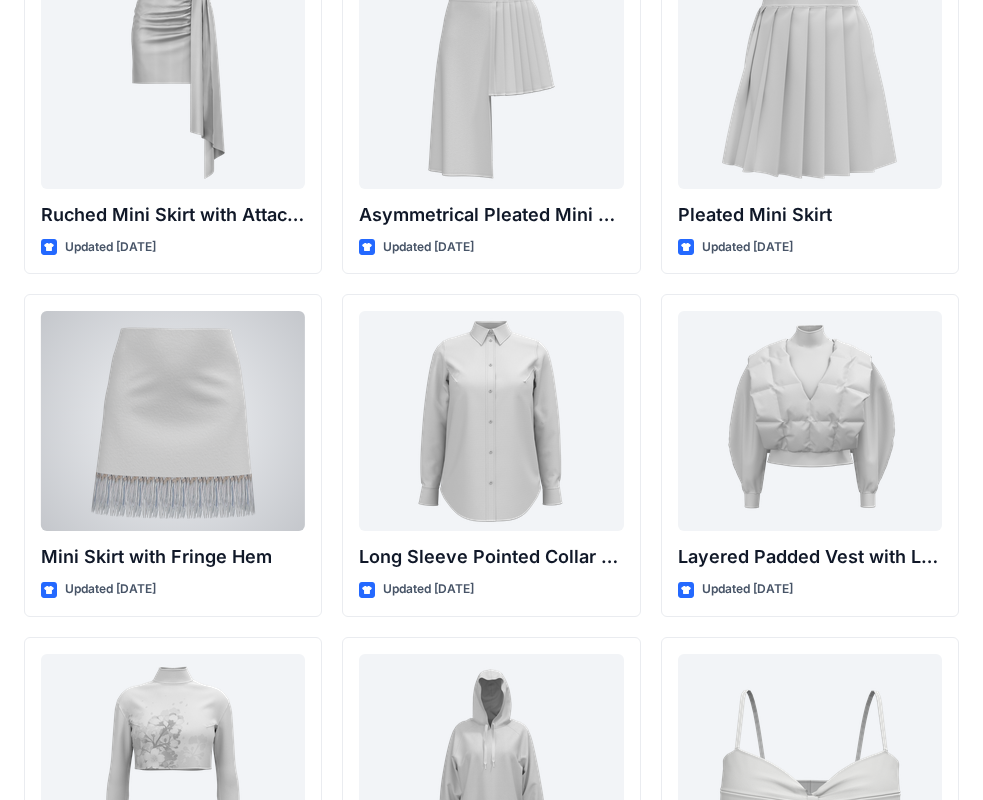 scroll, scrollTop: 5397, scrollLeft: 0, axis: vertical 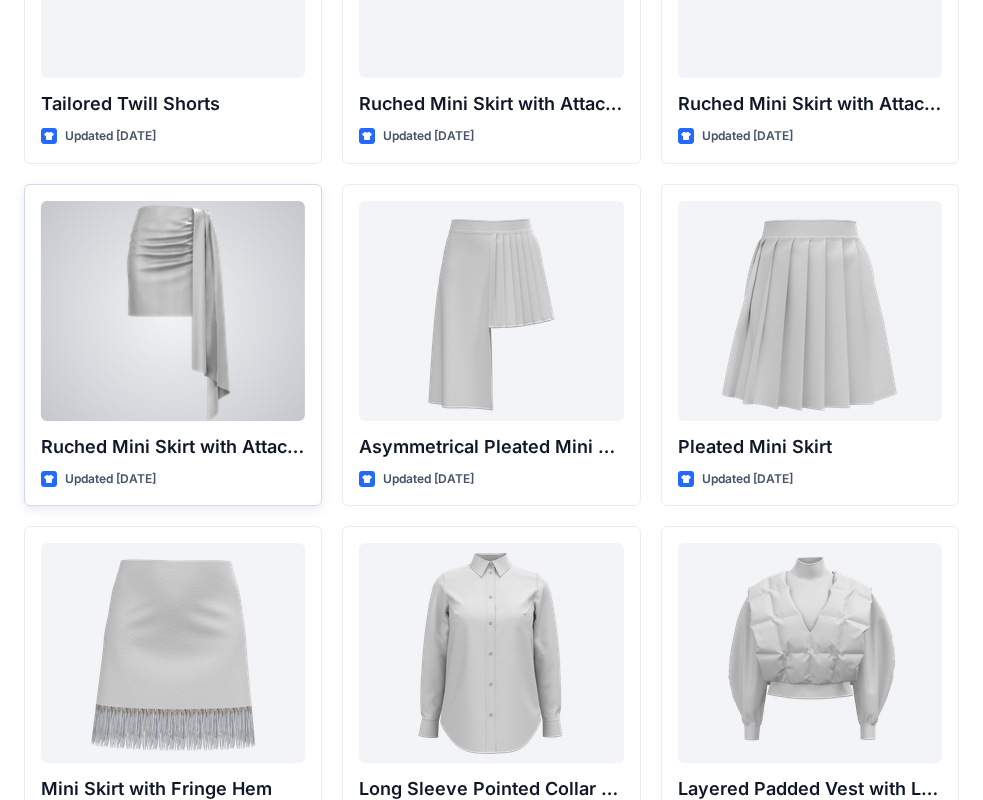 click at bounding box center [173, 311] 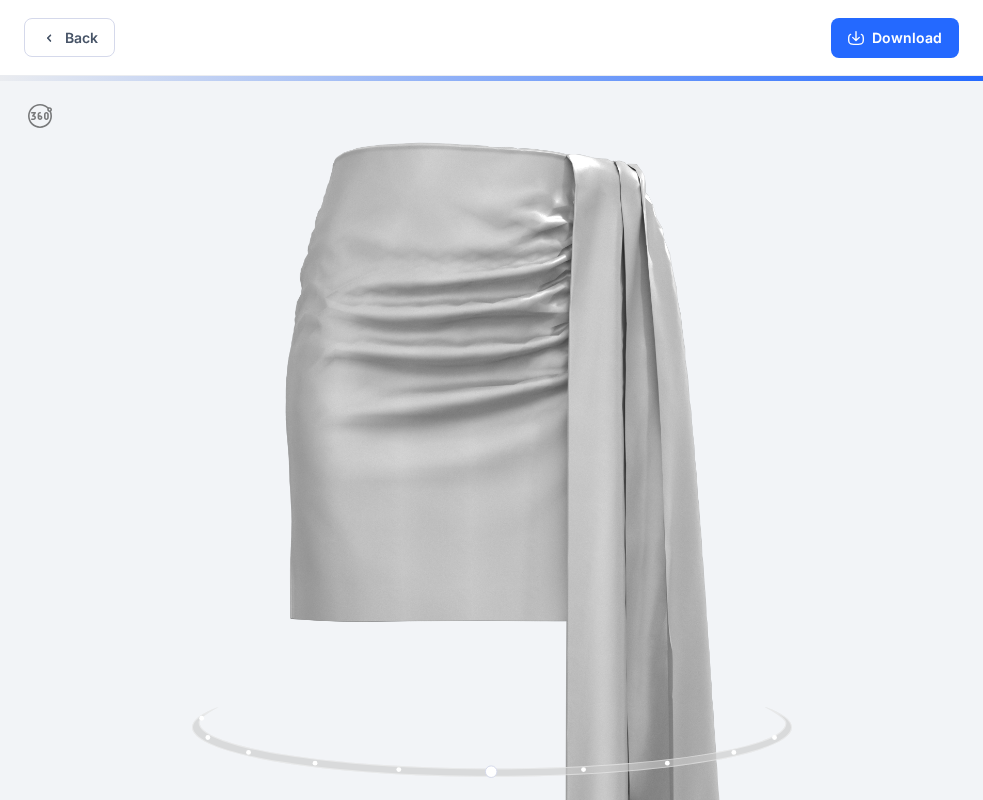 drag, startPoint x: 449, startPoint y: 358, endPoint x: 472, endPoint y: 502, distance: 145.82524 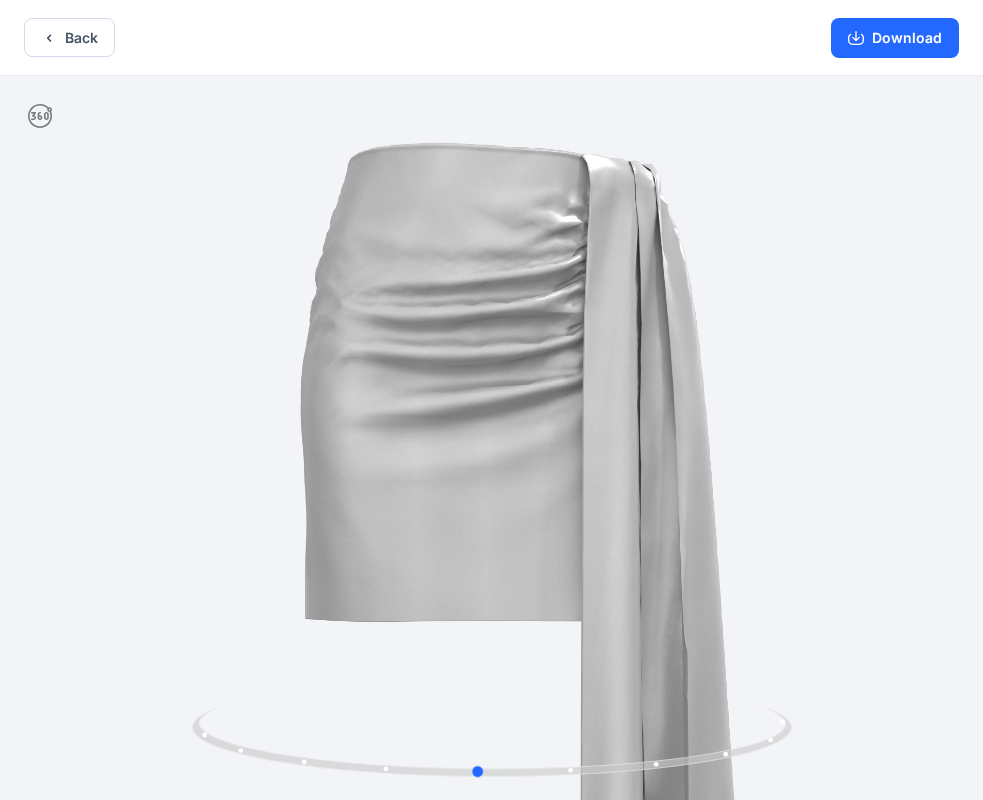 drag, startPoint x: 675, startPoint y: 736, endPoint x: 64, endPoint y: 679, distance: 613.653 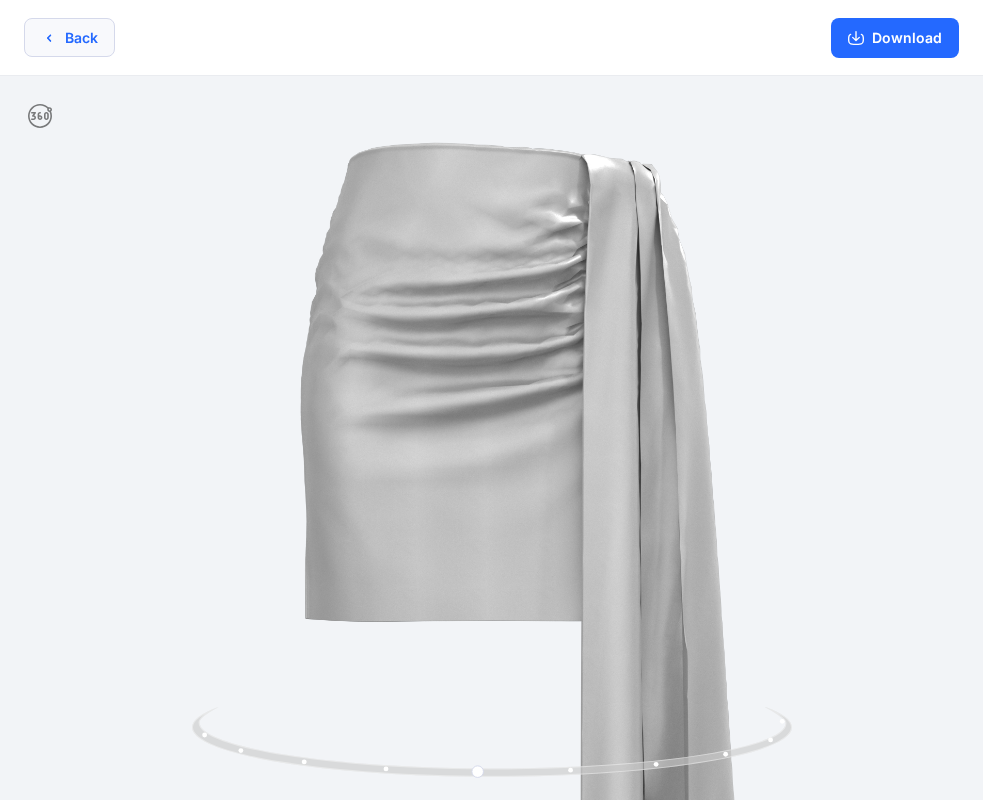 click on "Back" at bounding box center [69, 37] 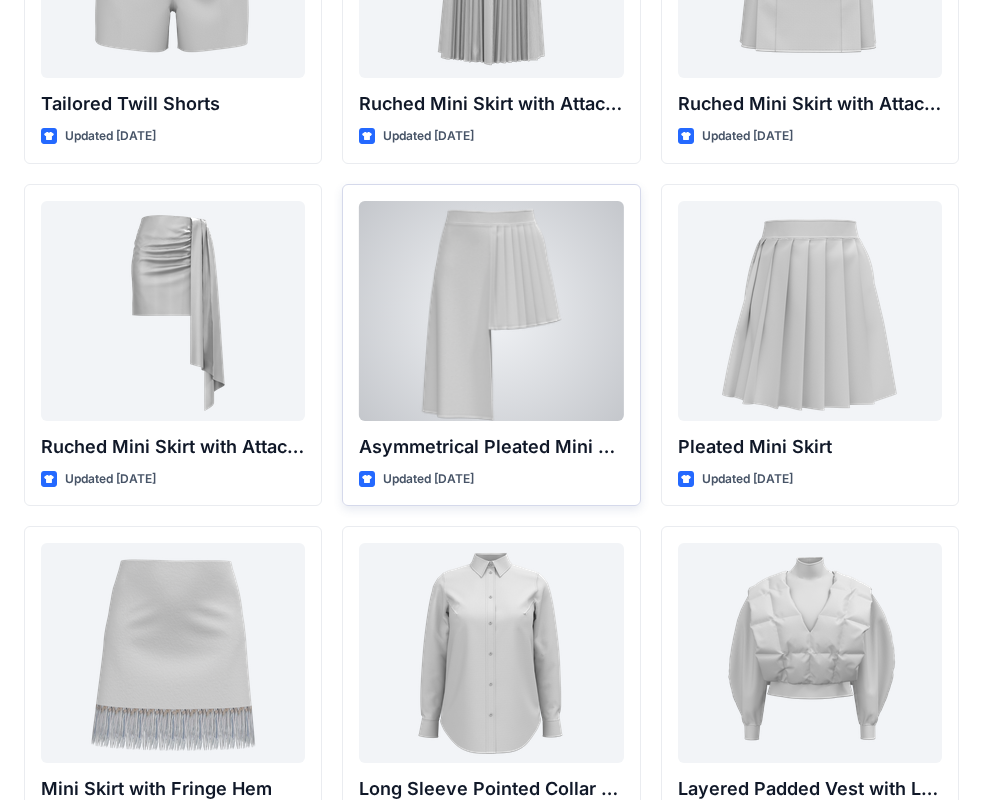 click at bounding box center (491, 311) 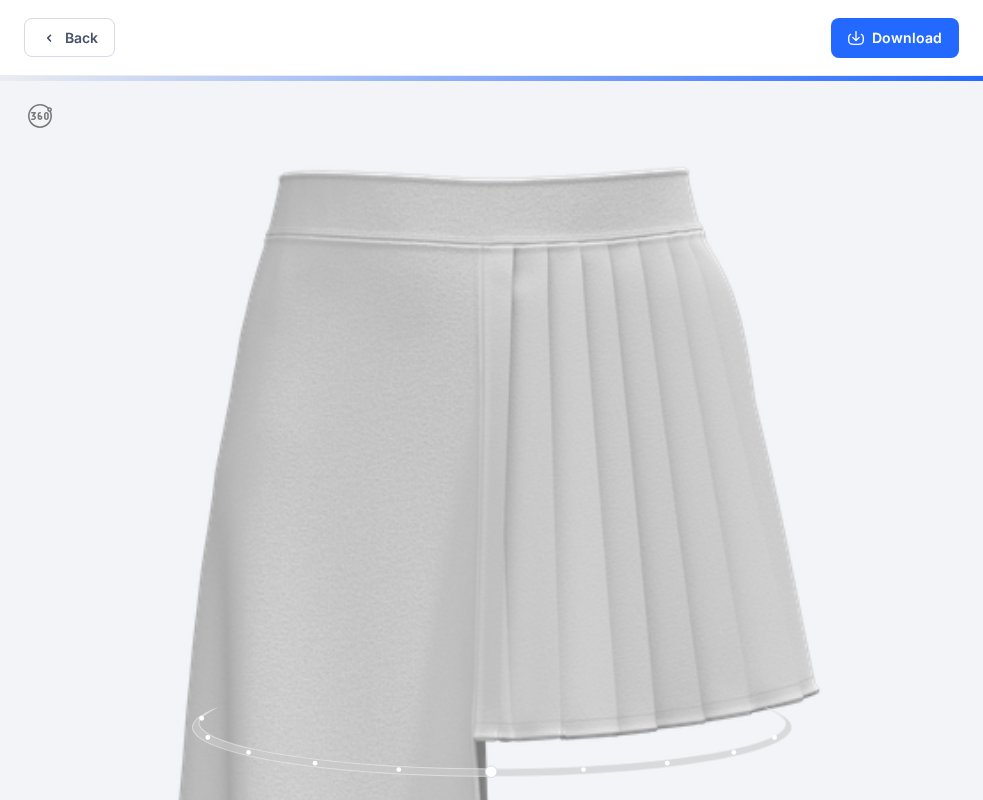 drag, startPoint x: 517, startPoint y: 218, endPoint x: 508, endPoint y: 598, distance: 380.10657 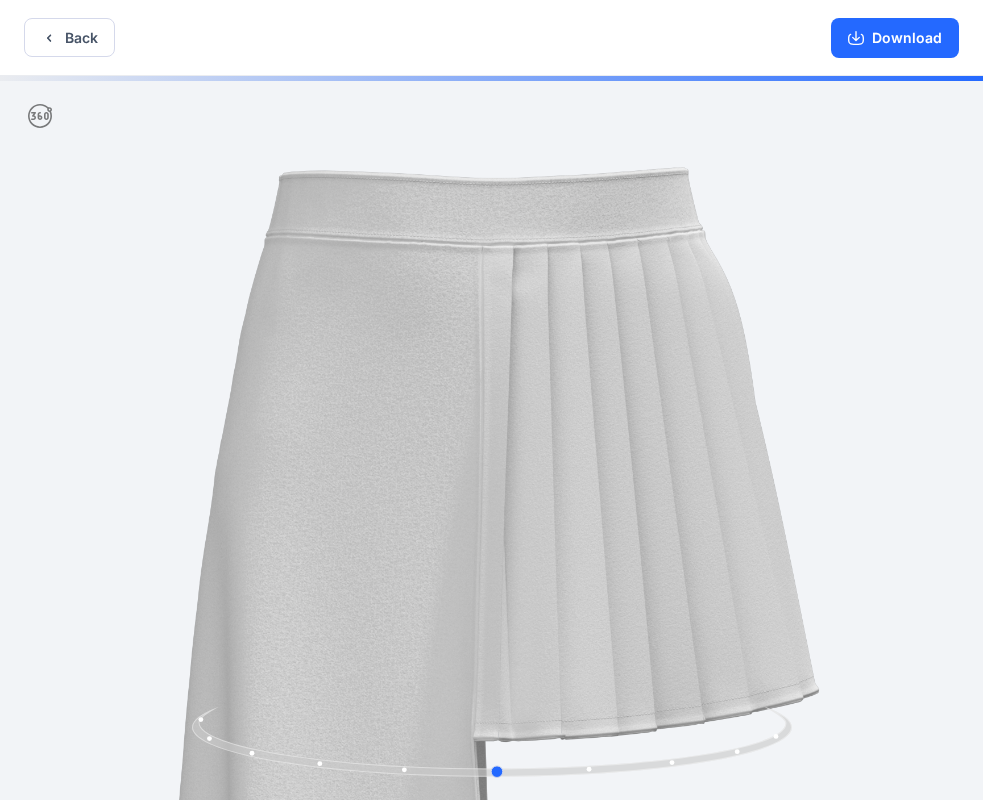 drag, startPoint x: 502, startPoint y: 769, endPoint x: 1012, endPoint y: 713, distance: 513.0653 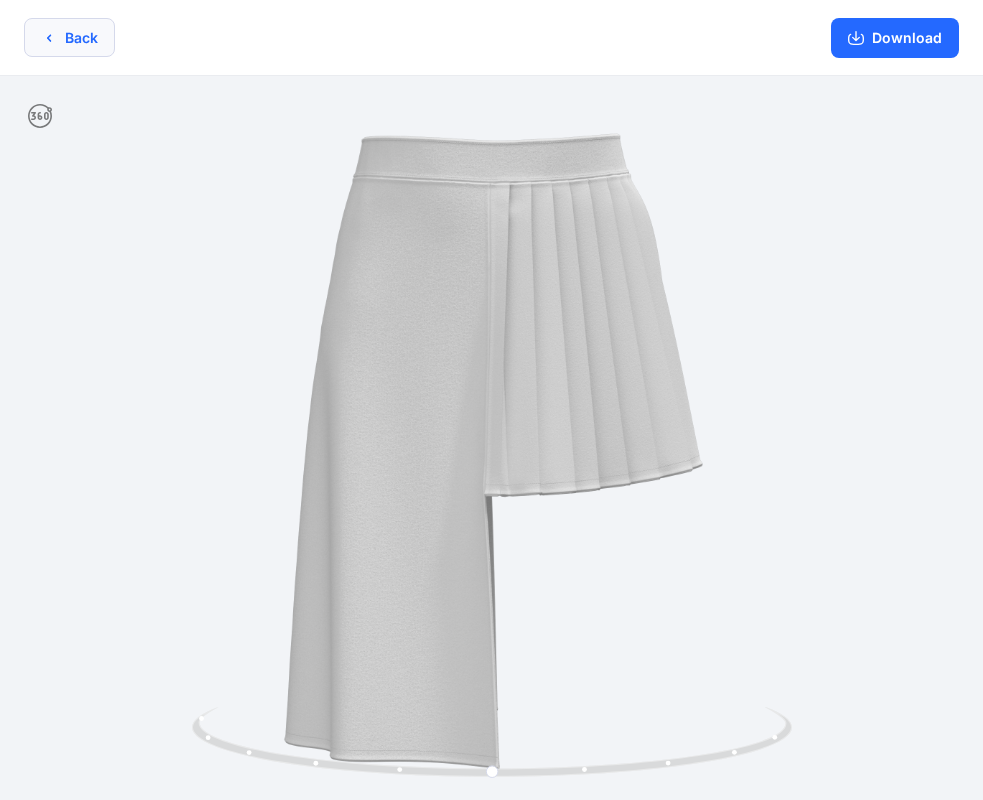 click on "Back" at bounding box center [69, 37] 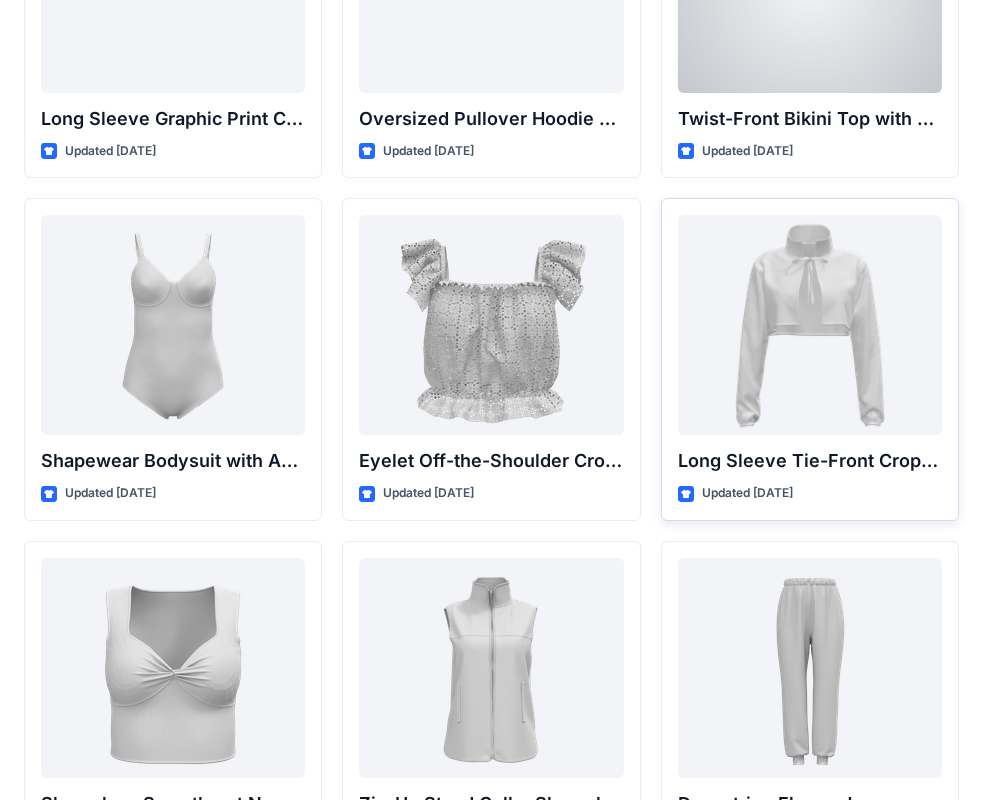 scroll, scrollTop: 6497, scrollLeft: 0, axis: vertical 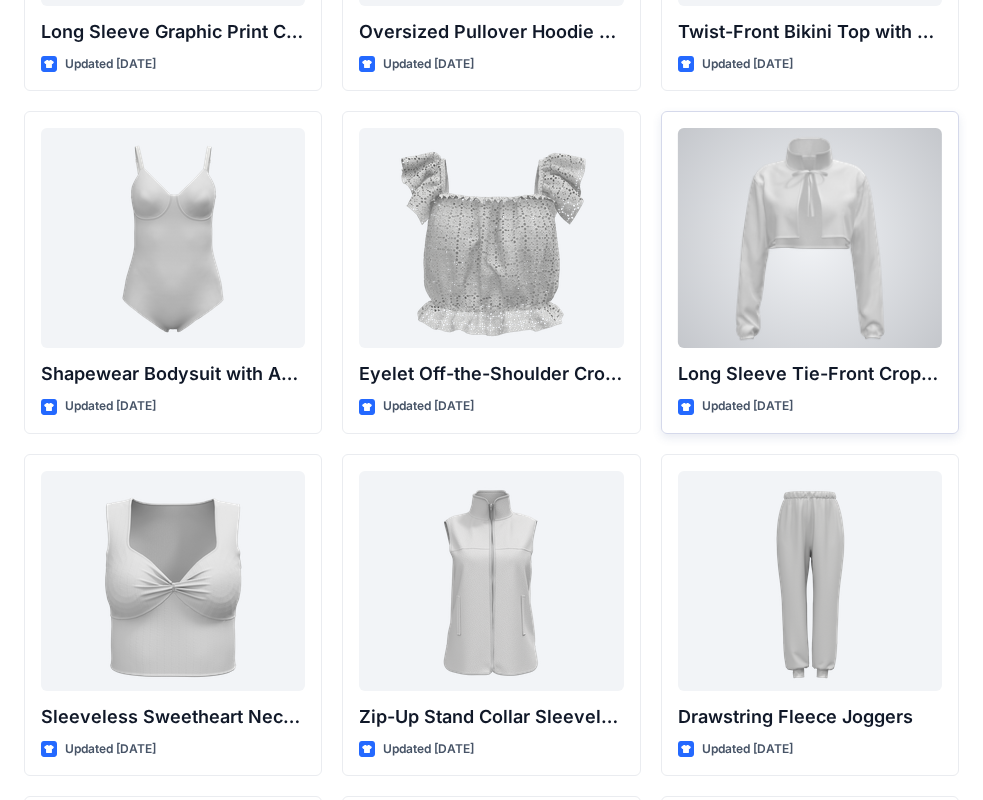 click at bounding box center (810, 238) 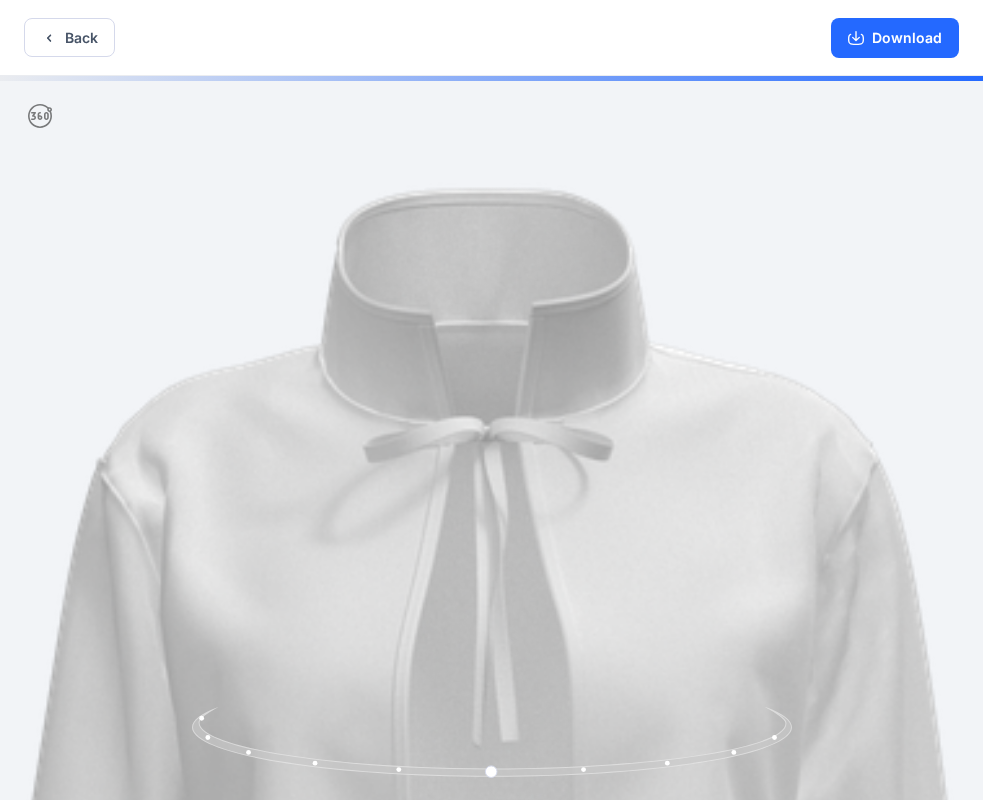 drag, startPoint x: 469, startPoint y: 229, endPoint x: 468, endPoint y: 672, distance: 443.00113 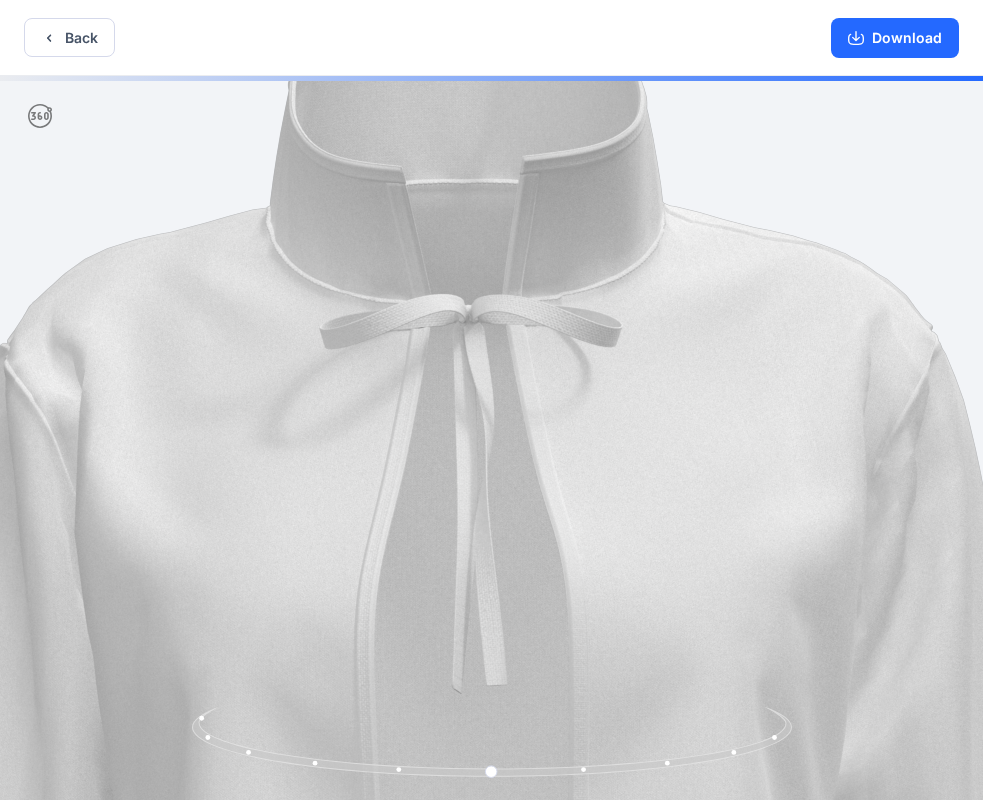drag, startPoint x: 517, startPoint y: 564, endPoint x: 496, endPoint y: 356, distance: 209.0574 